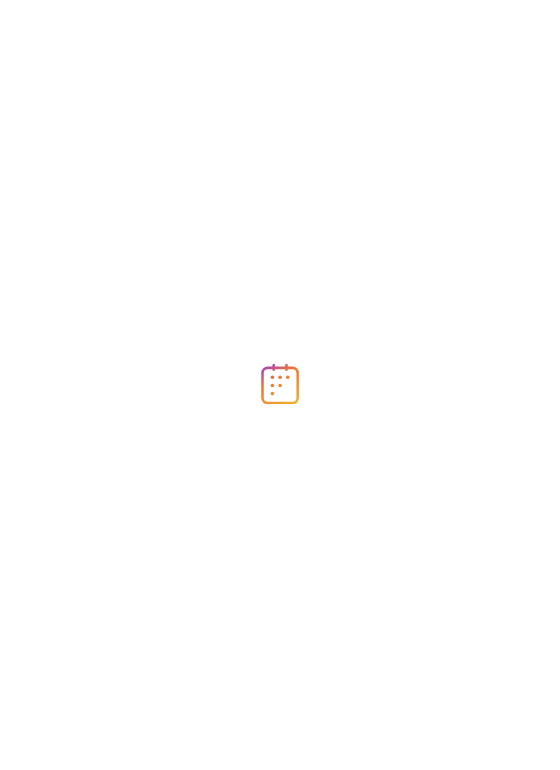 scroll, scrollTop: 0, scrollLeft: 0, axis: both 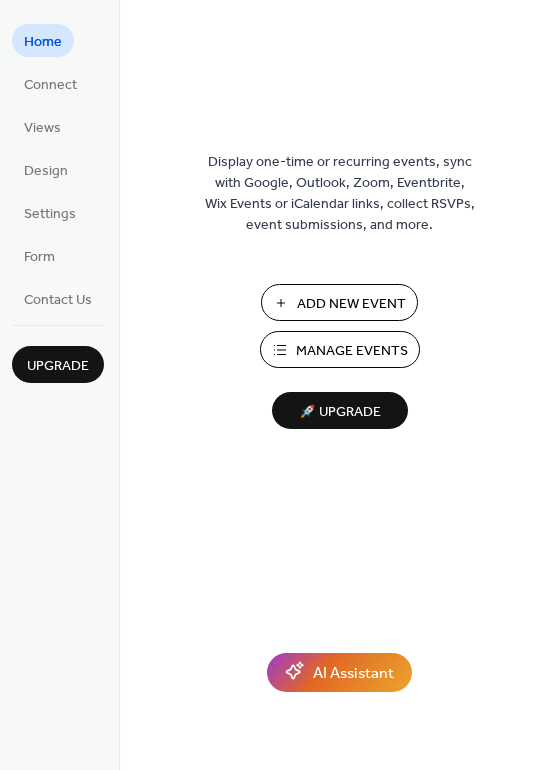 click on "Add New Event" at bounding box center [351, 304] 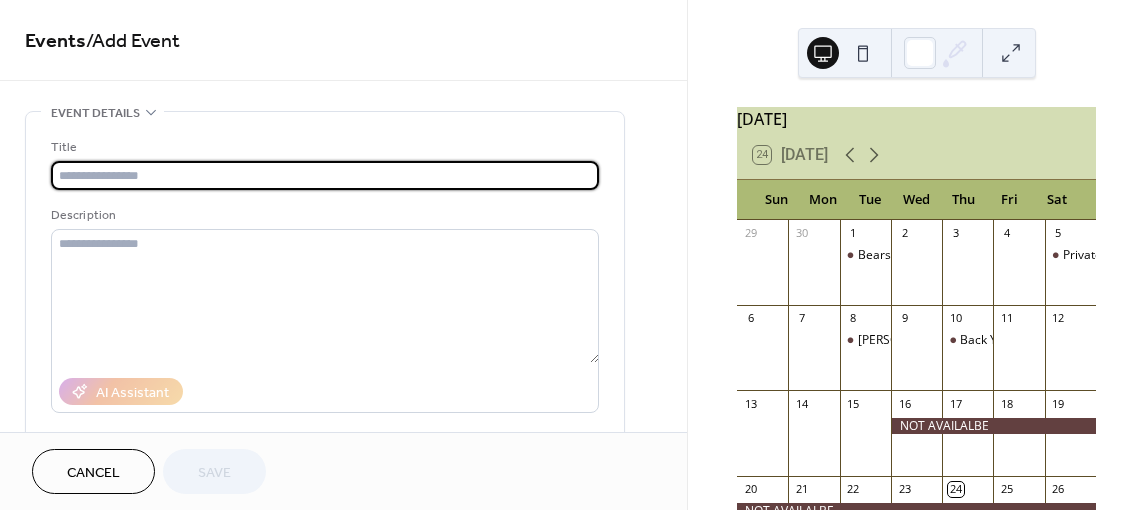 scroll, scrollTop: 0, scrollLeft: 0, axis: both 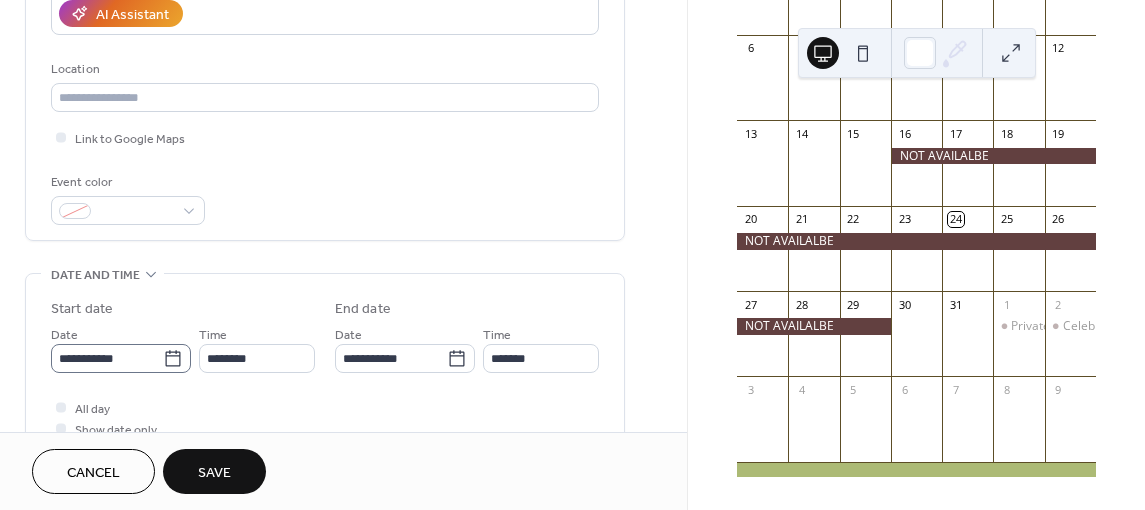 type on "**********" 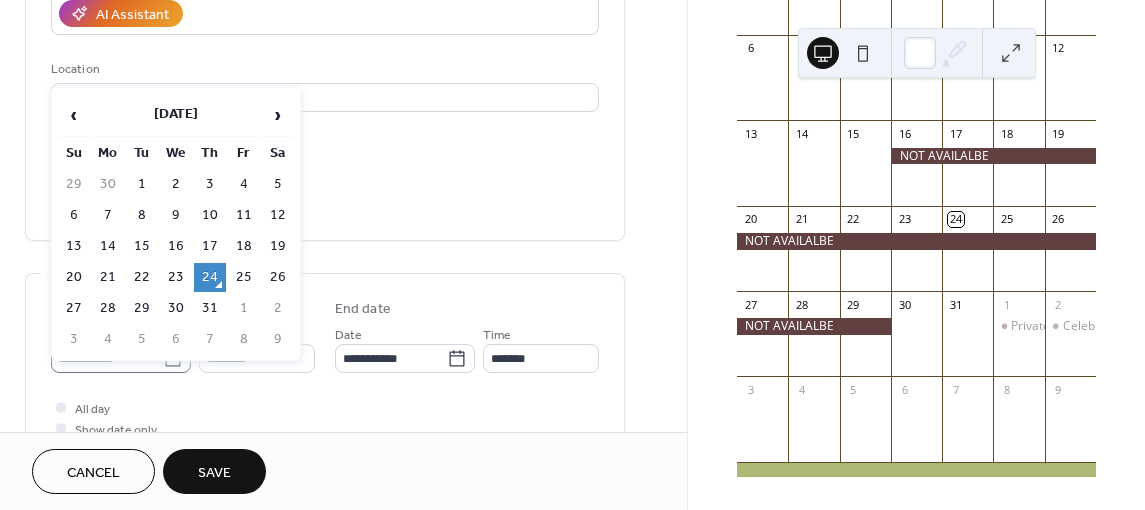 click 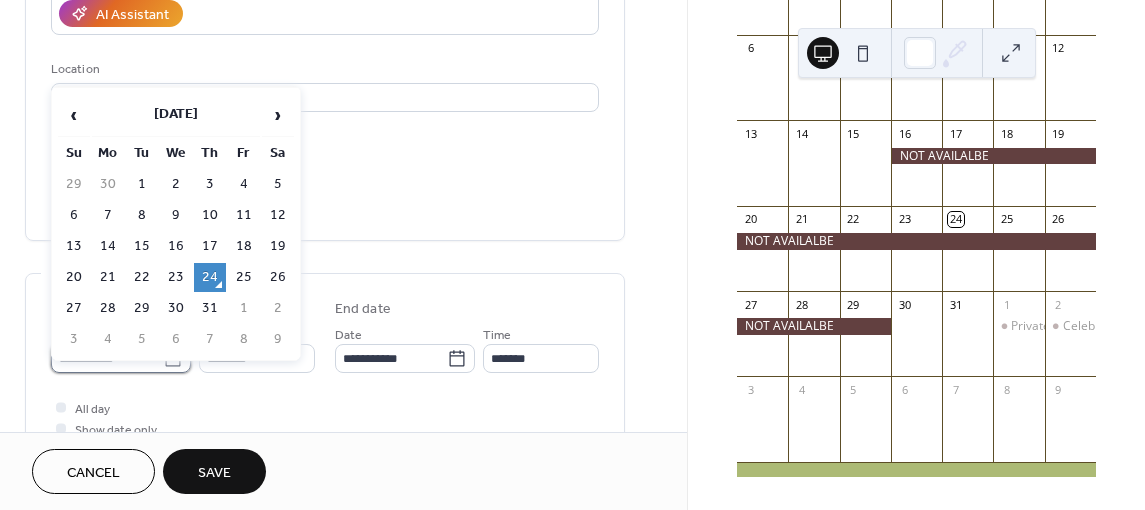 click on "**********" at bounding box center (107, 358) 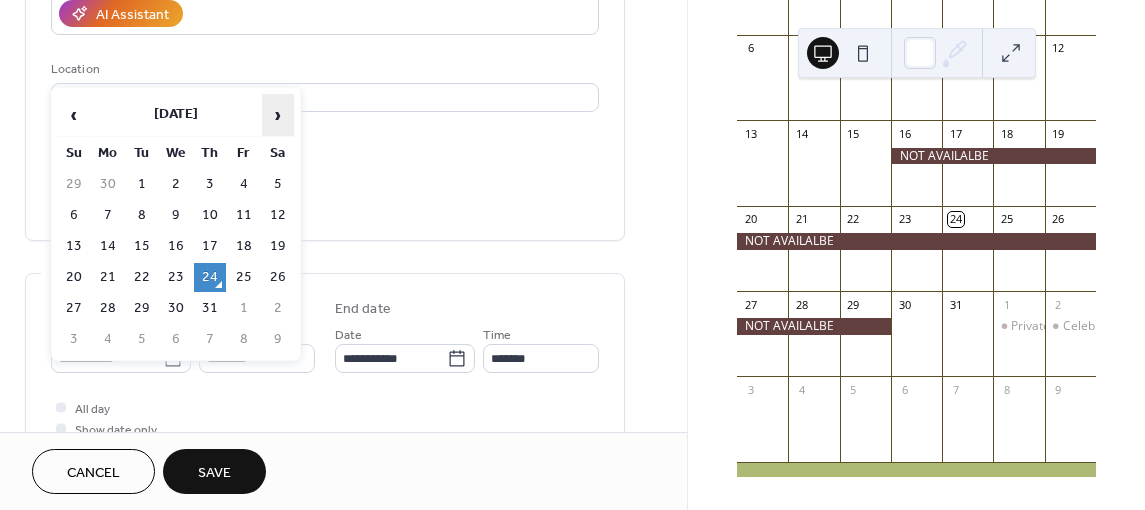 click on "›" at bounding box center [278, 115] 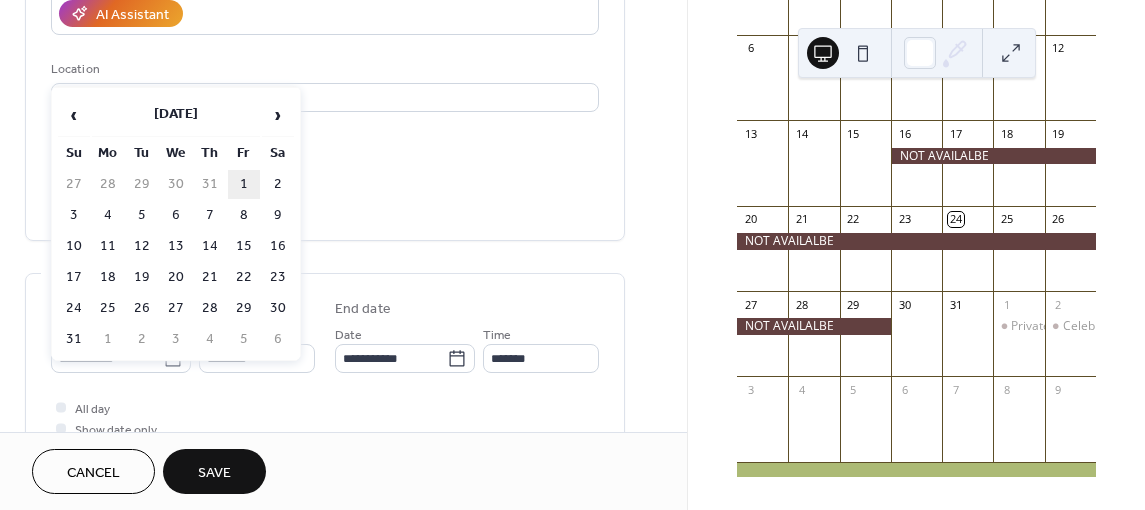 click on "1" at bounding box center (244, 184) 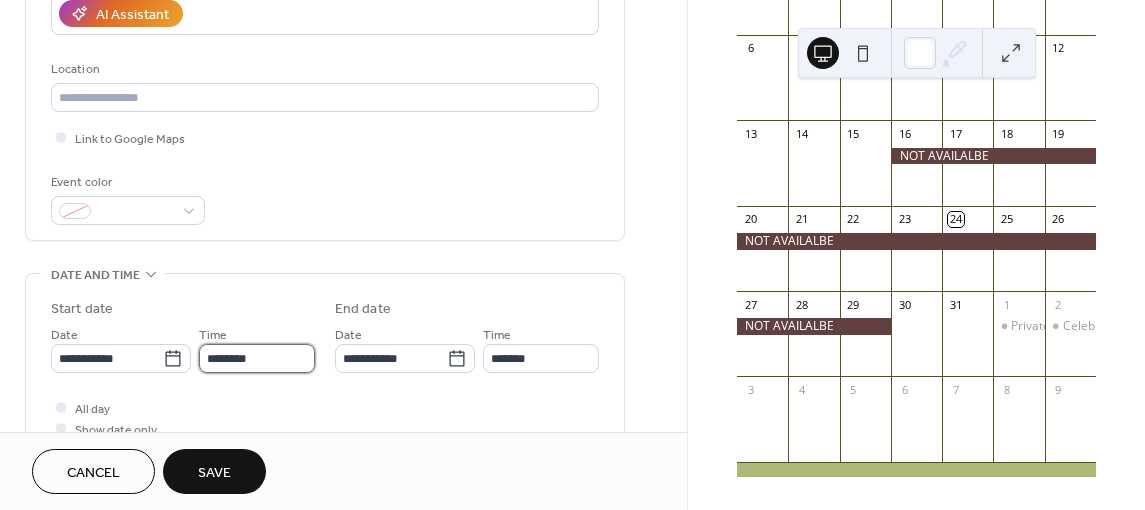 click on "********" at bounding box center [257, 358] 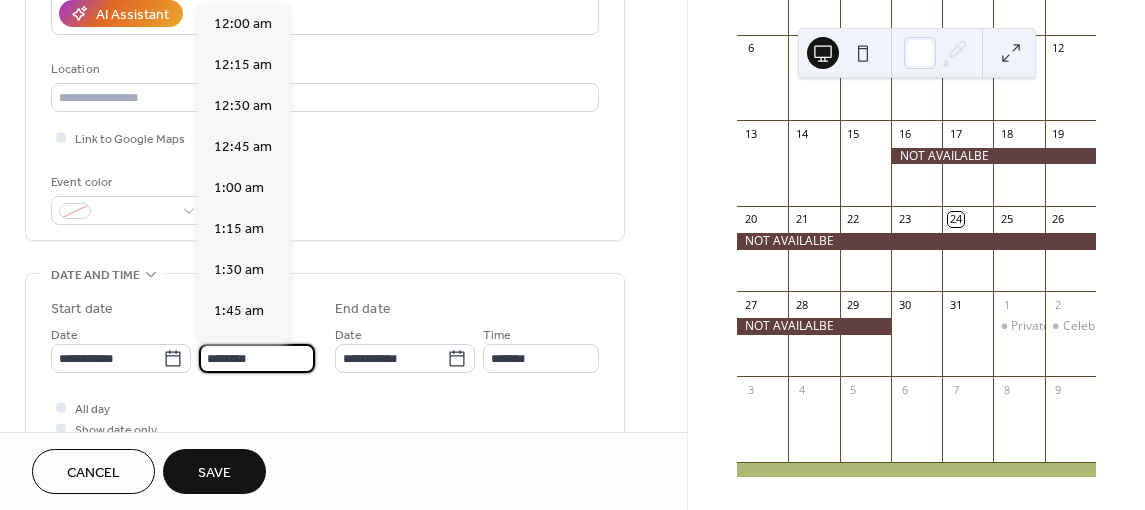 scroll, scrollTop: 1968, scrollLeft: 0, axis: vertical 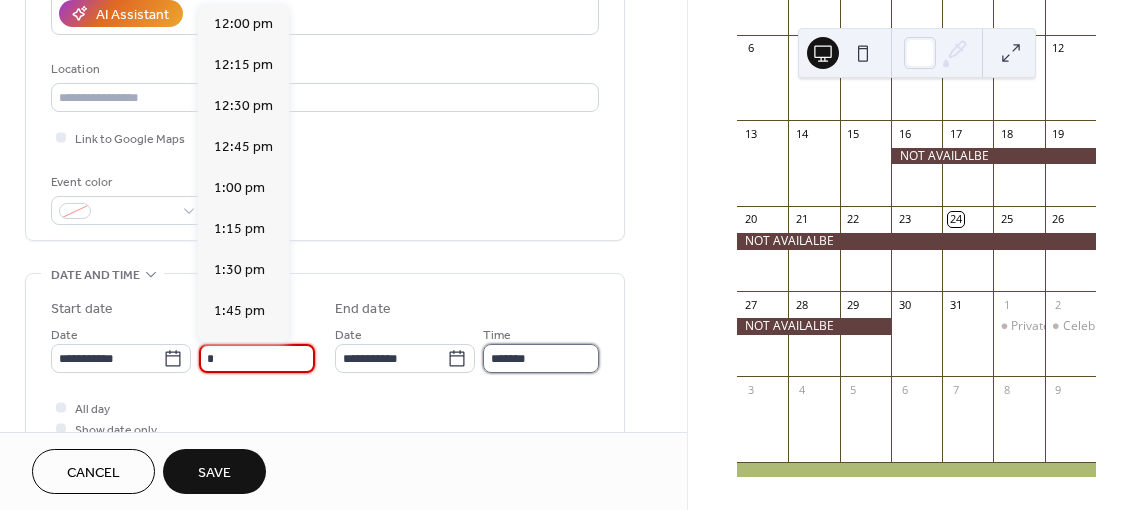 type on "********" 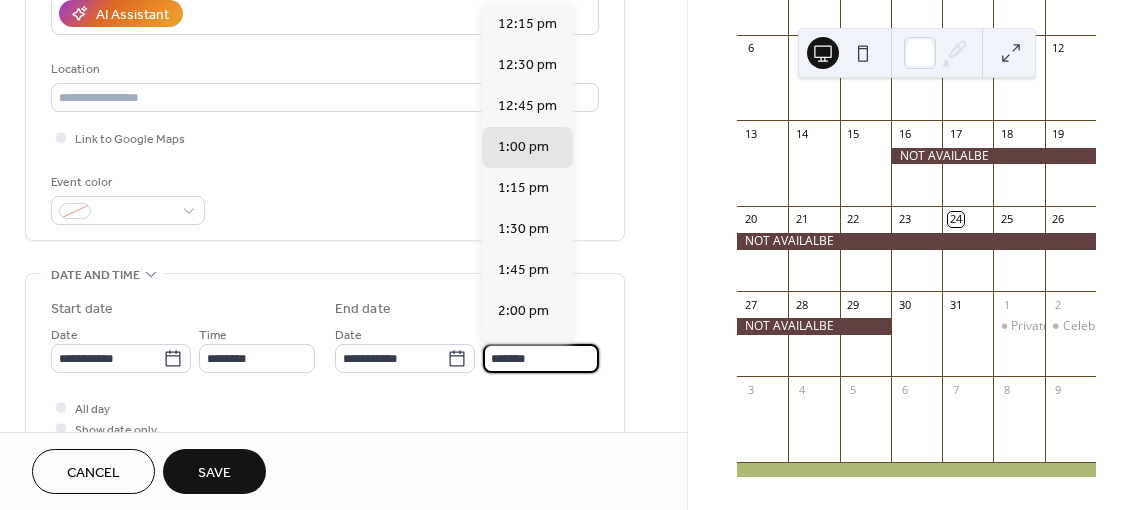click on "*******" at bounding box center (541, 358) 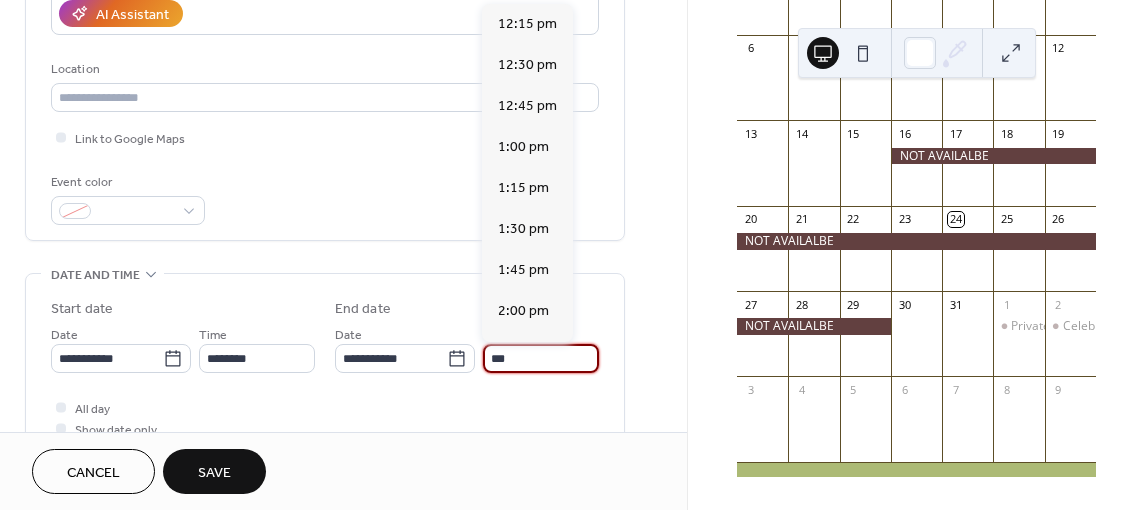 click on "**" at bounding box center (541, 358) 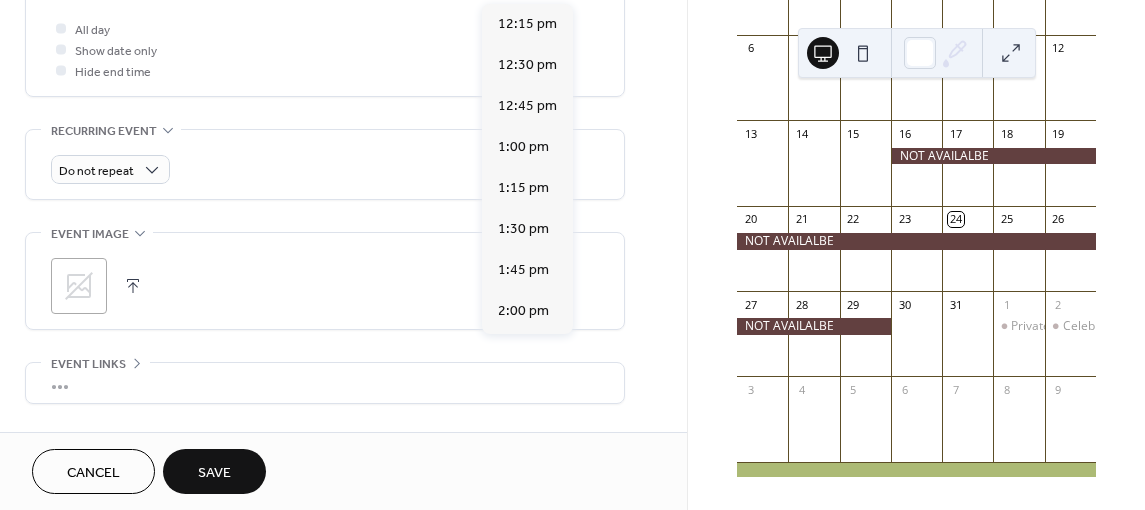 scroll, scrollTop: 891, scrollLeft: 0, axis: vertical 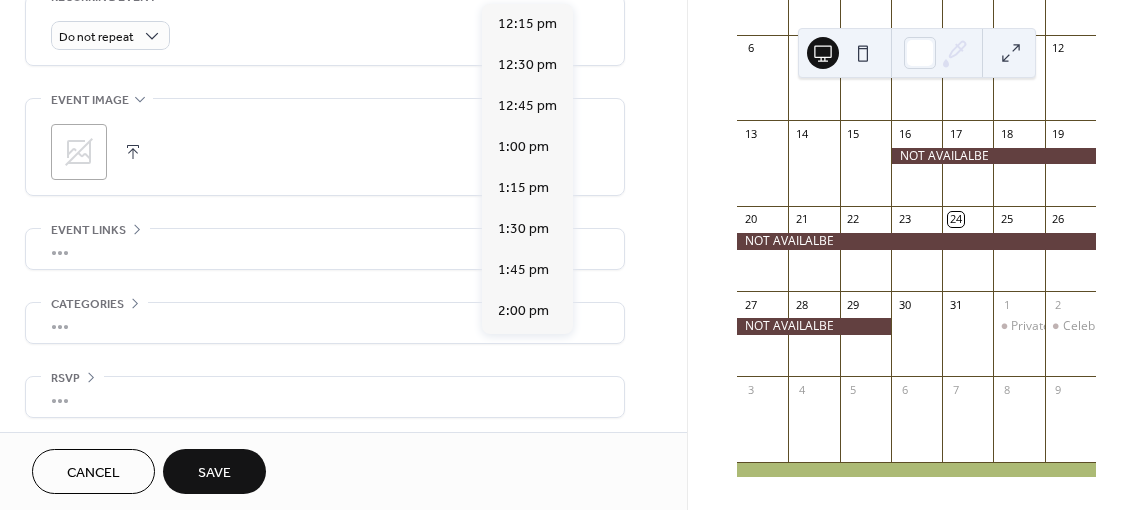 type on "*******" 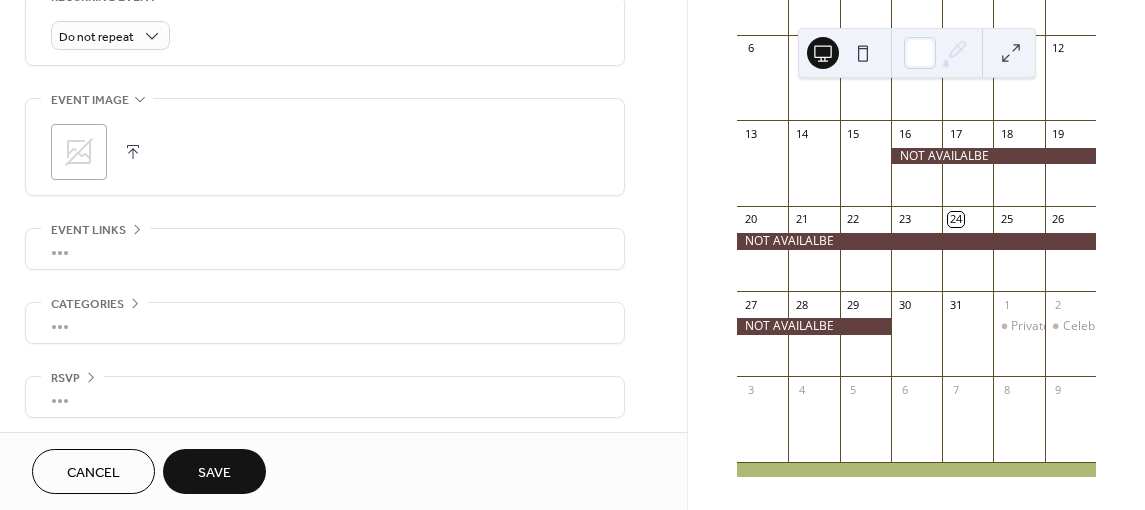 click on "Save" at bounding box center [214, 473] 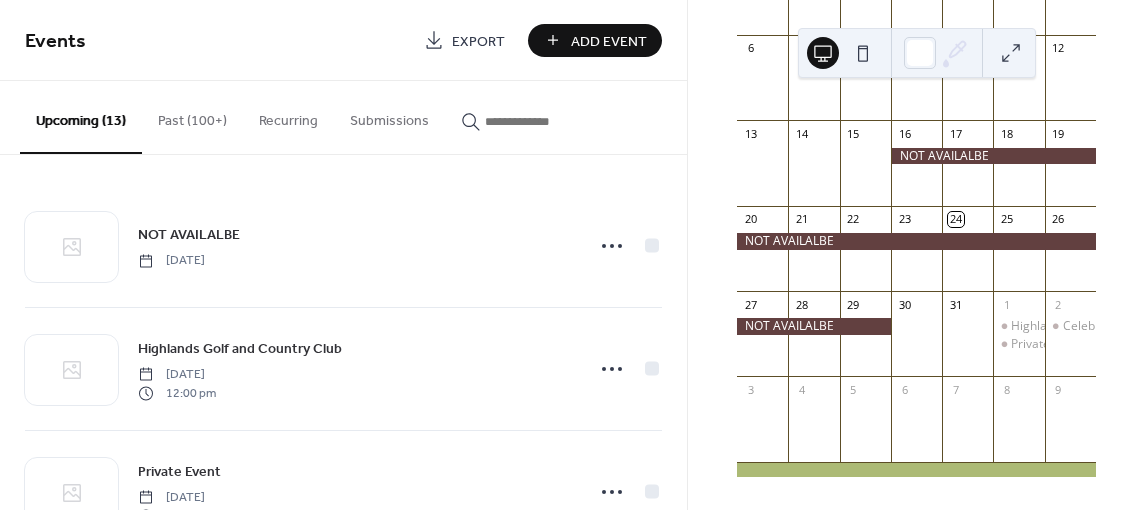 click on "Add Event" at bounding box center (609, 41) 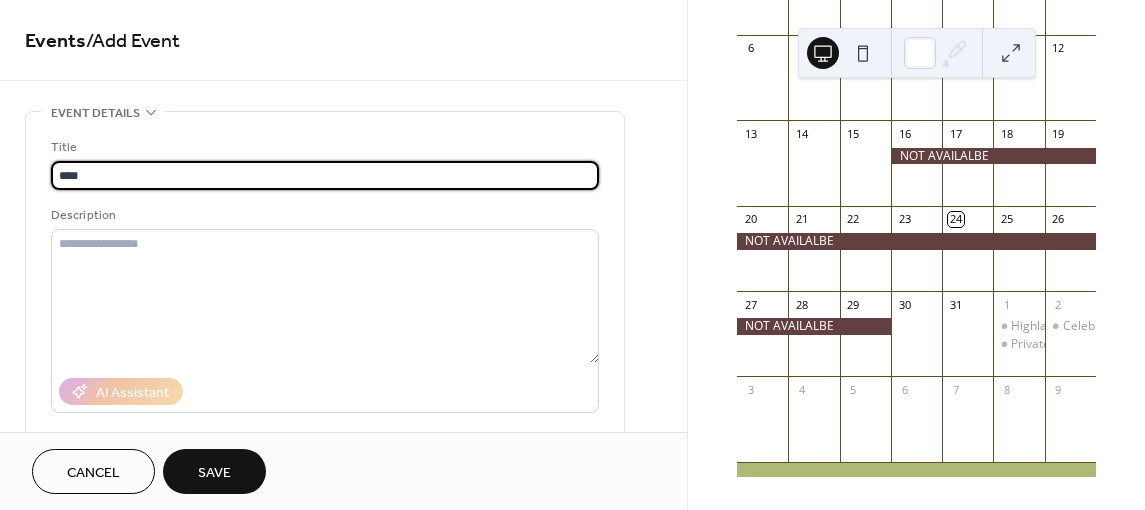 click on "****" at bounding box center (325, 175) 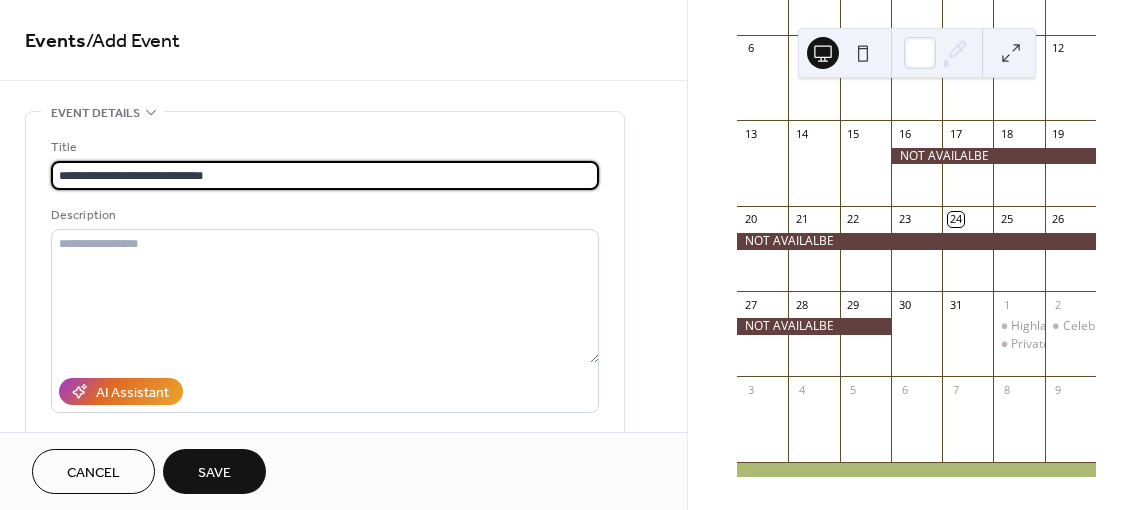 click on "**********" at bounding box center (325, 175) 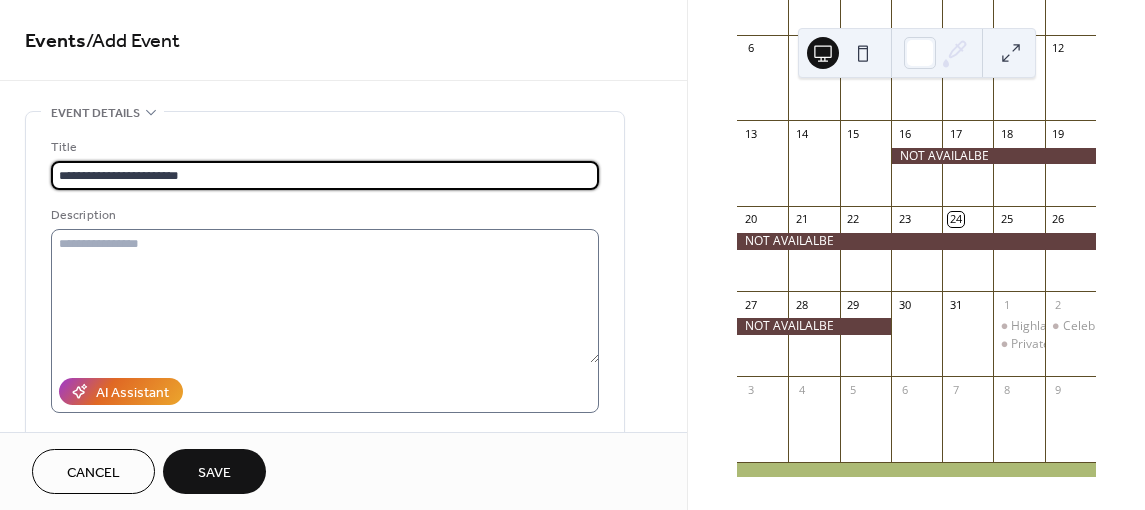 type on "**********" 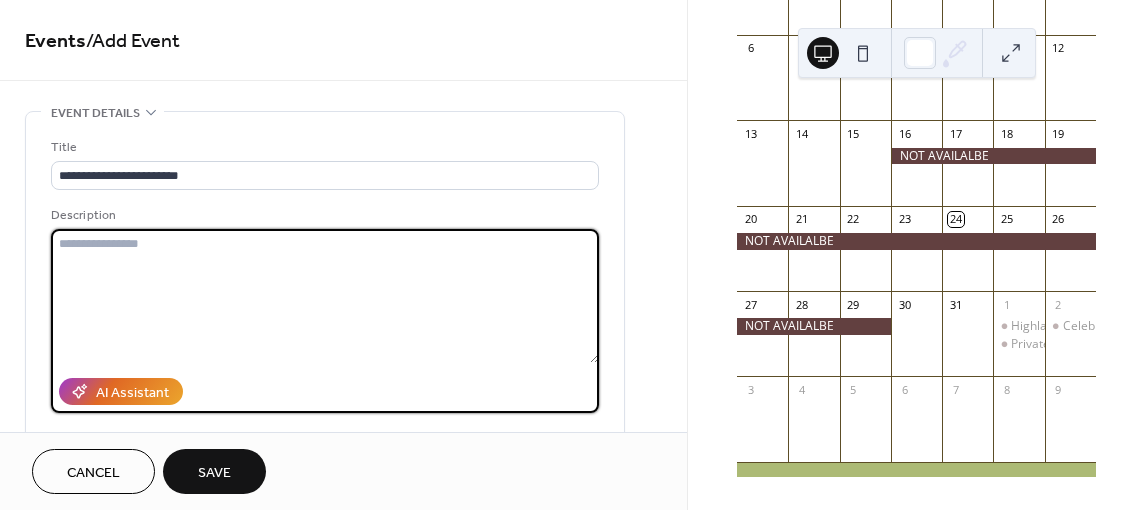 click at bounding box center [325, 296] 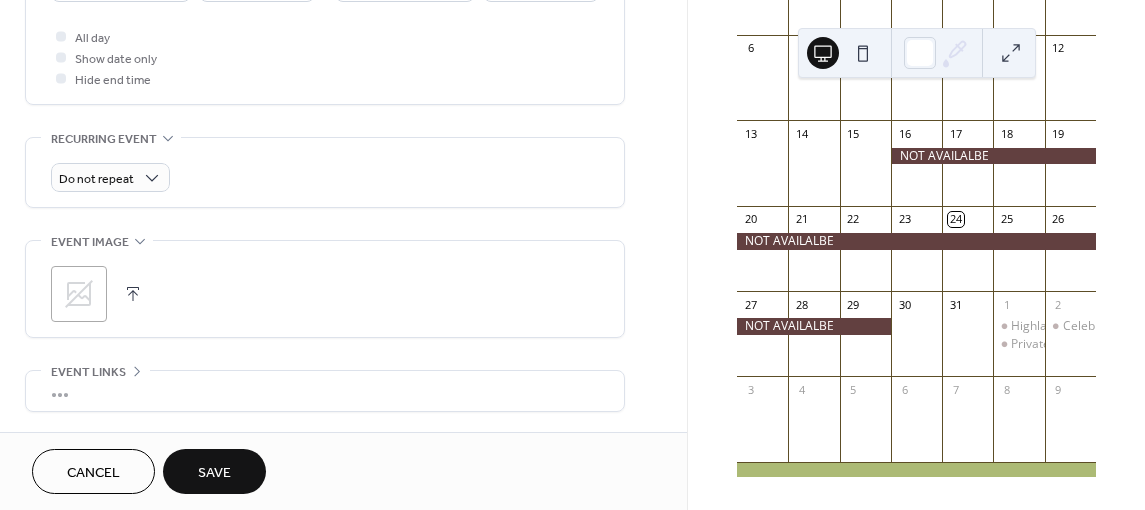 scroll, scrollTop: 757, scrollLeft: 0, axis: vertical 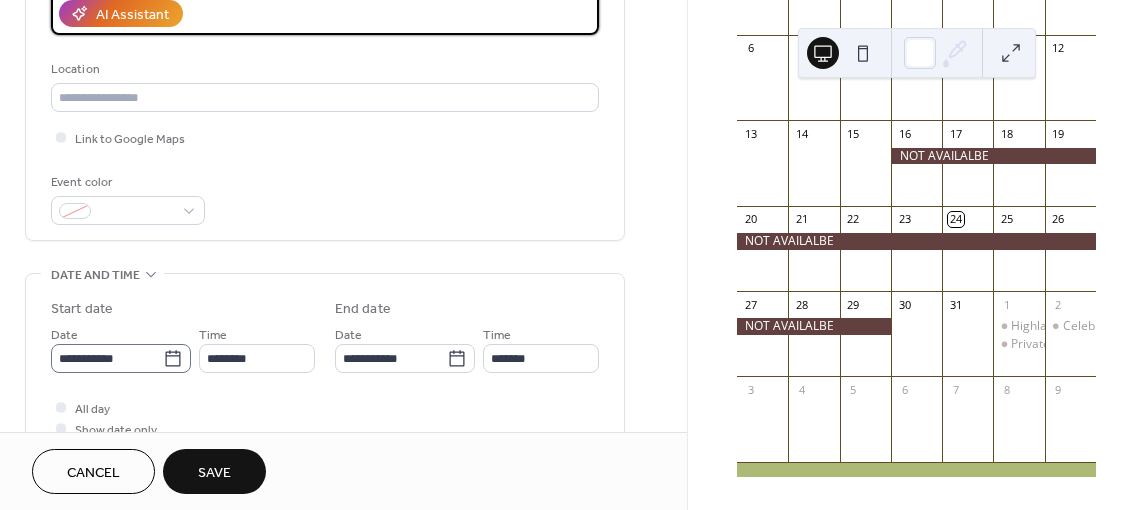 type on "**********" 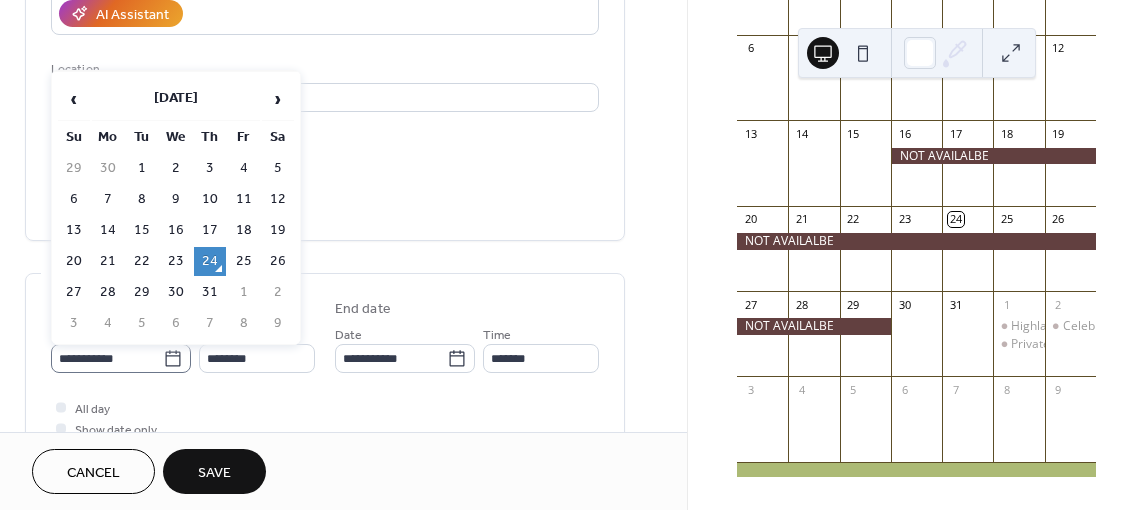 click 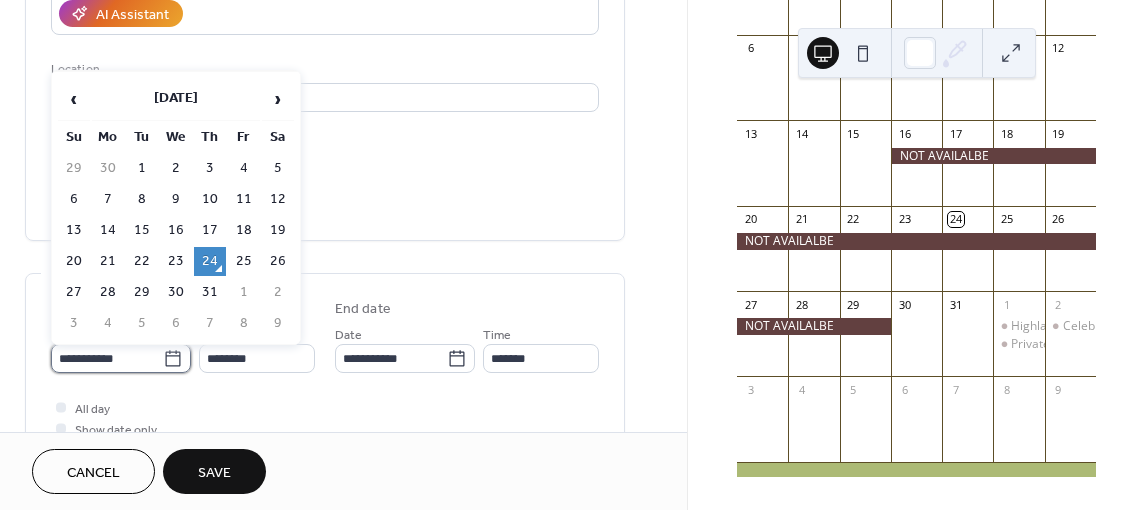 click on "**********" at bounding box center (107, 358) 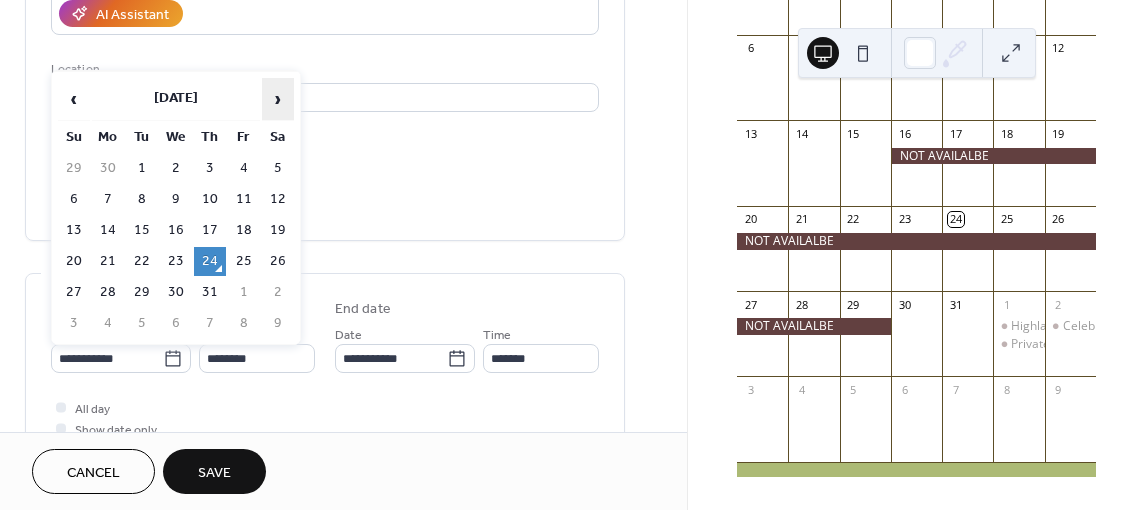 click on "›" at bounding box center [278, 99] 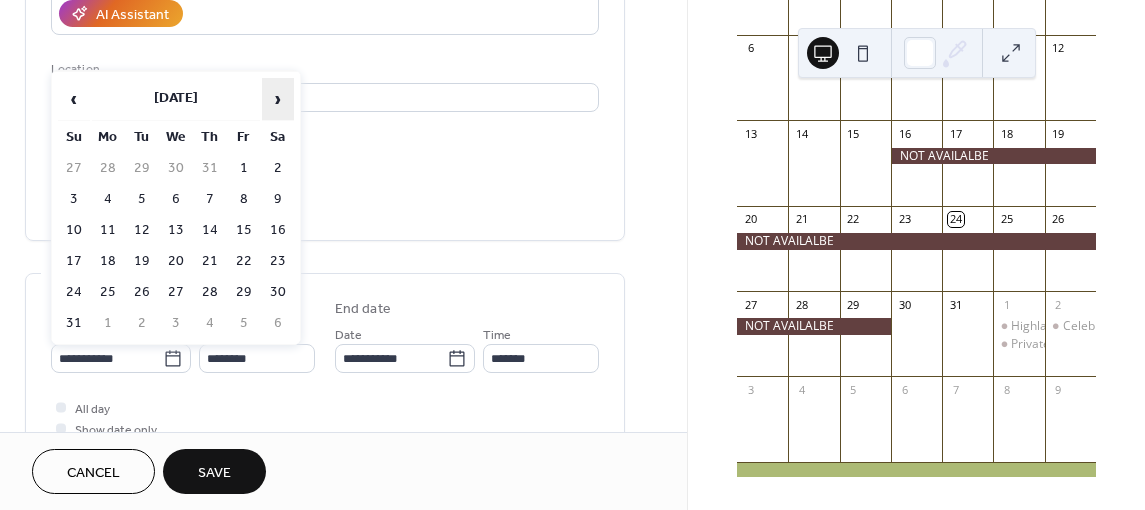 click on "›" at bounding box center (278, 99) 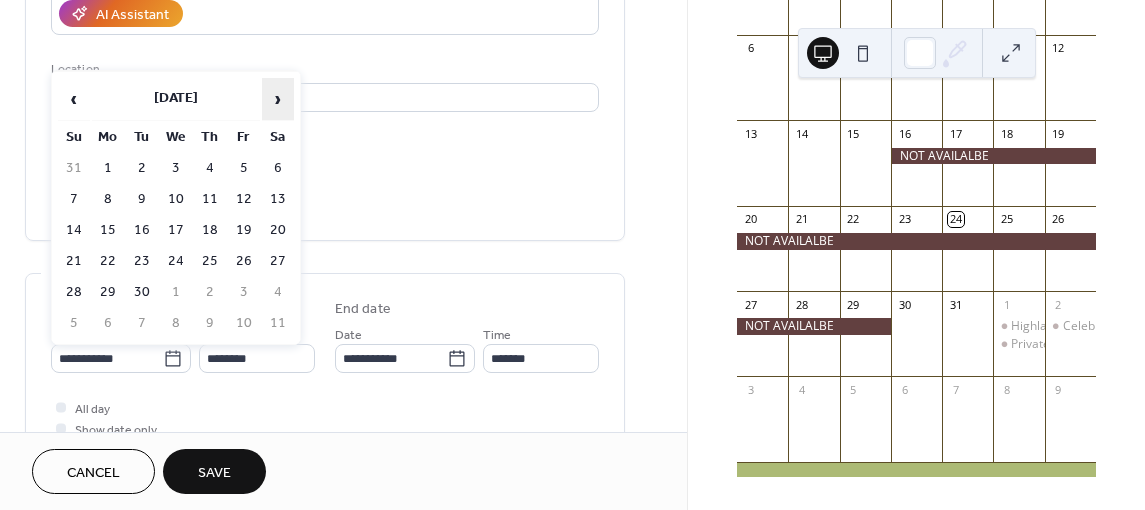click on "›" at bounding box center [278, 99] 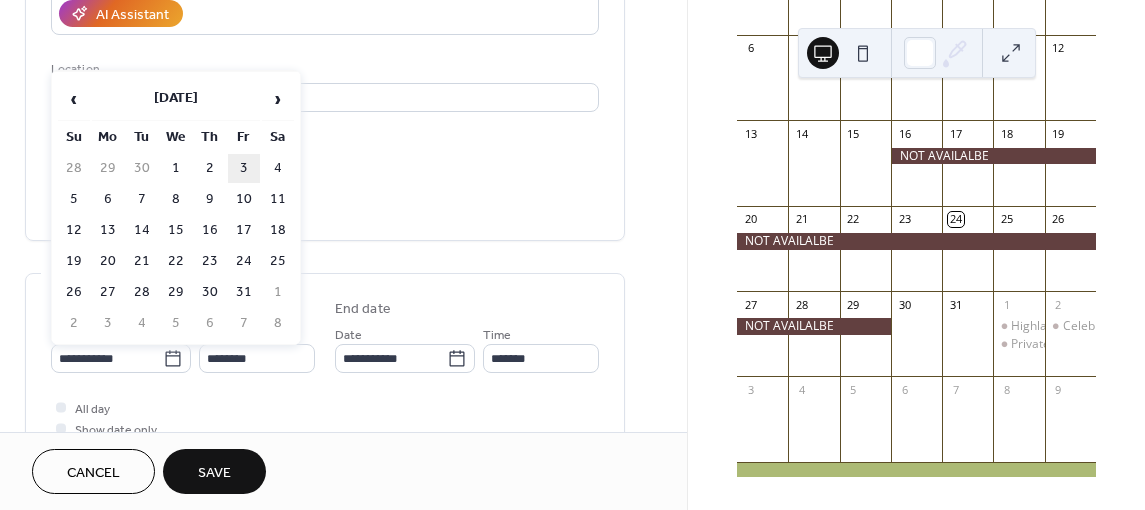 click on "3" at bounding box center [244, 168] 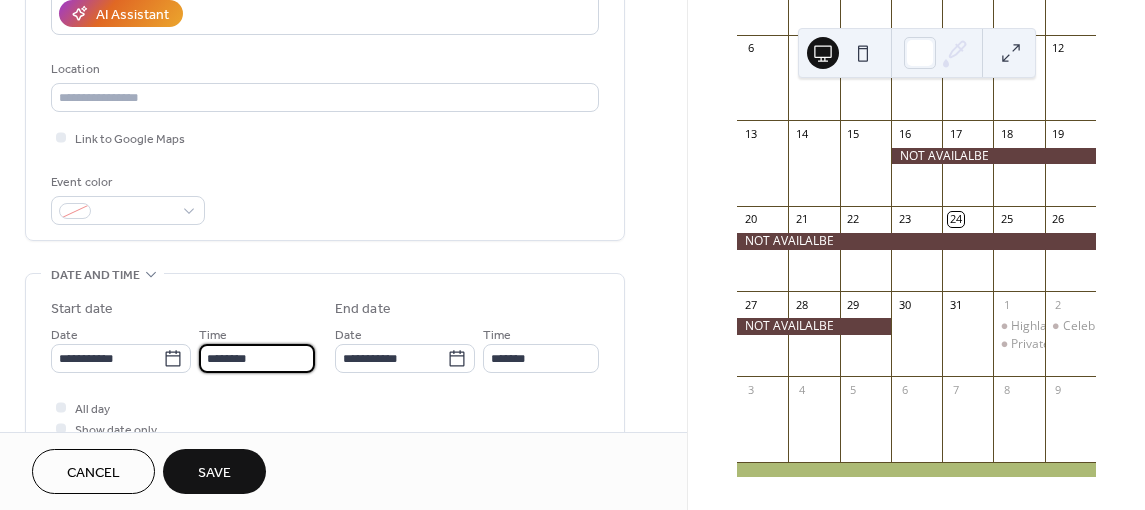 click on "********" at bounding box center (257, 358) 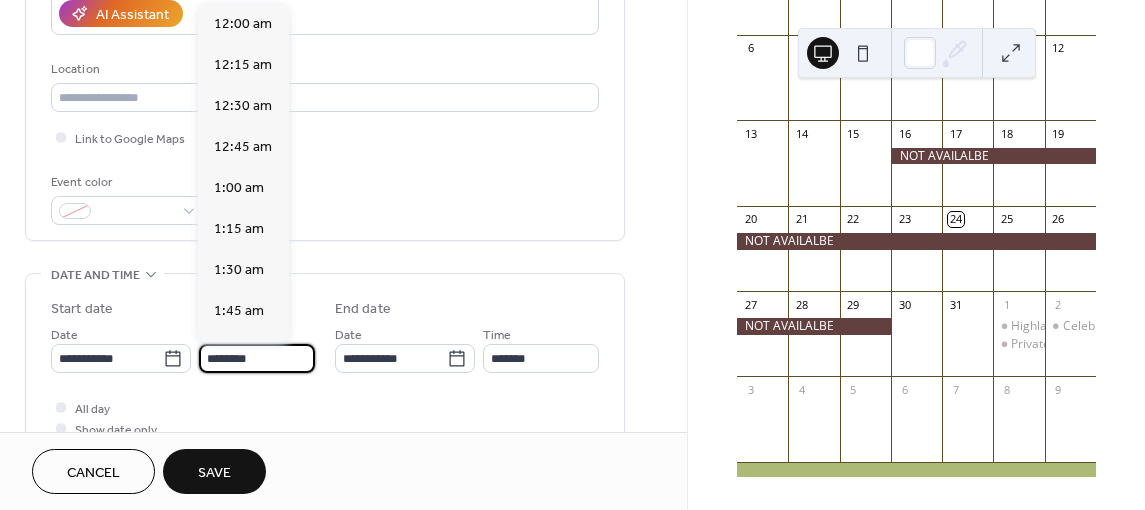 scroll, scrollTop: 1968, scrollLeft: 0, axis: vertical 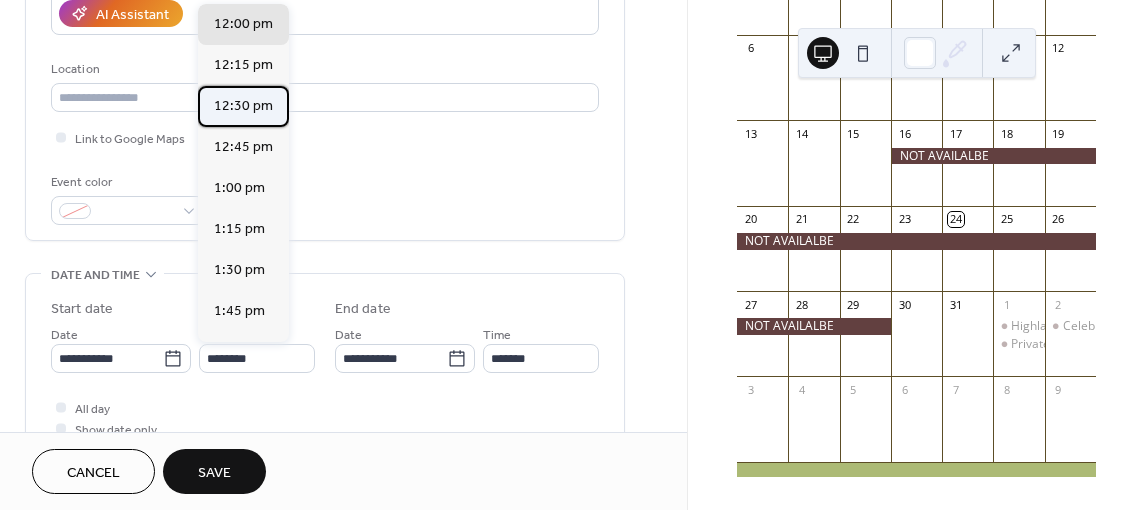 click on "12:30 pm" at bounding box center [243, 106] 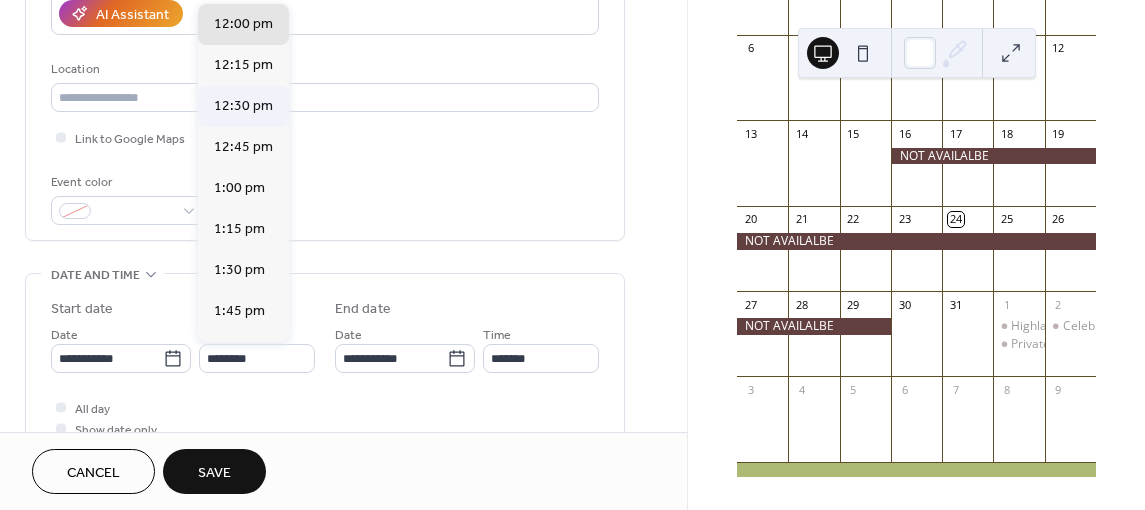type on "********" 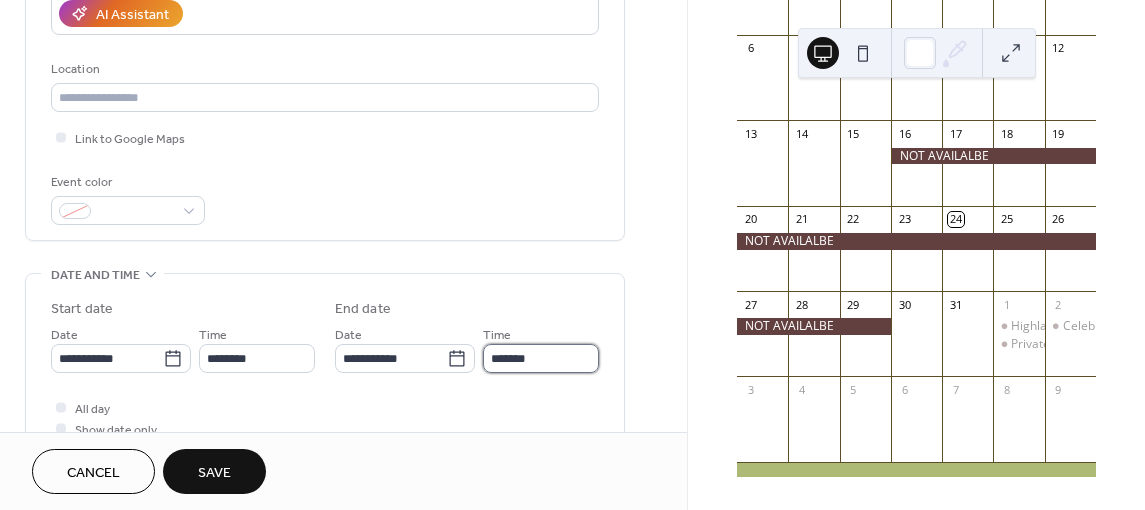click on "*******" at bounding box center (541, 358) 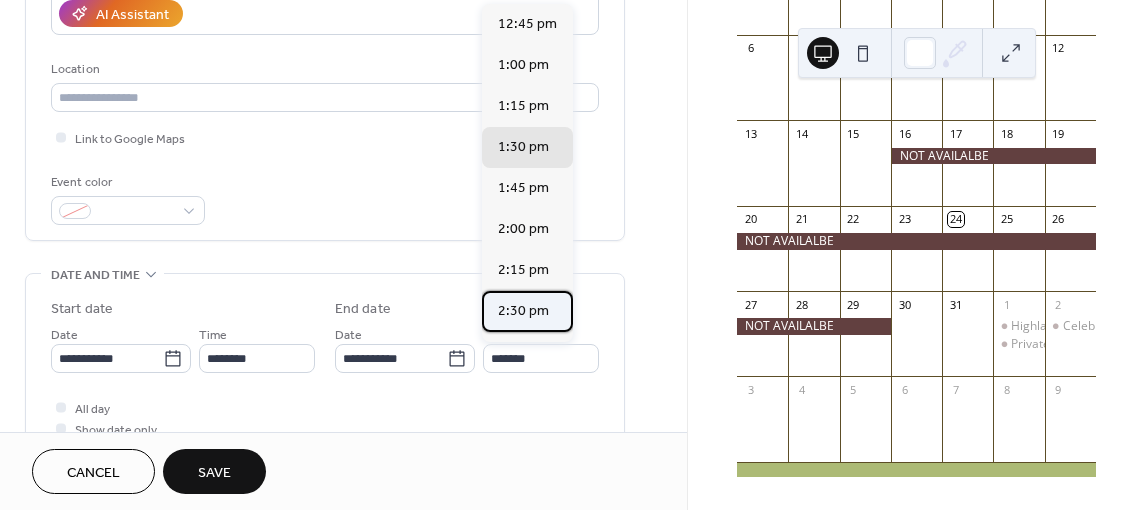 click on "2:30 pm" at bounding box center [527, 311] 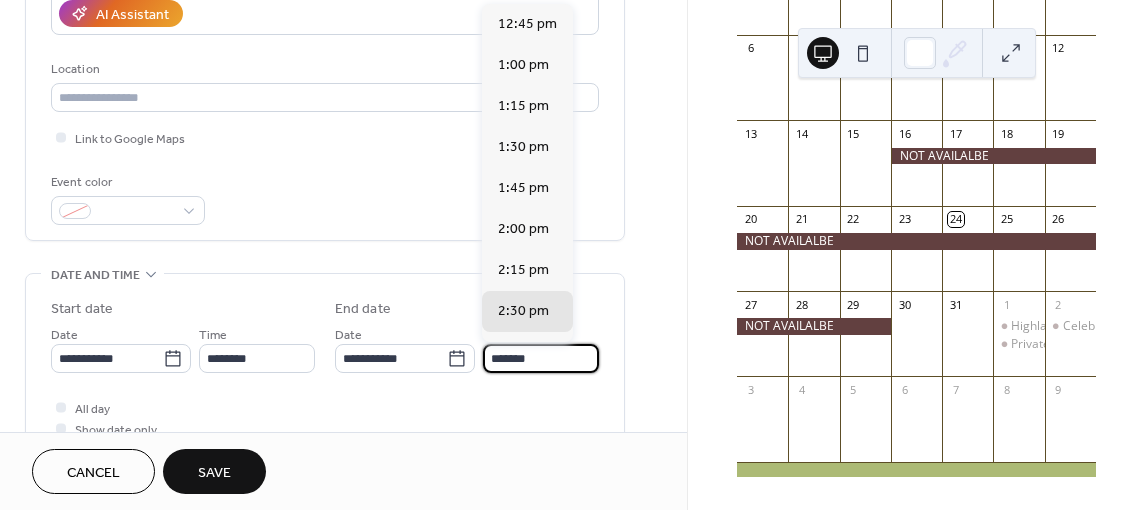 click on "*******" at bounding box center (541, 358) 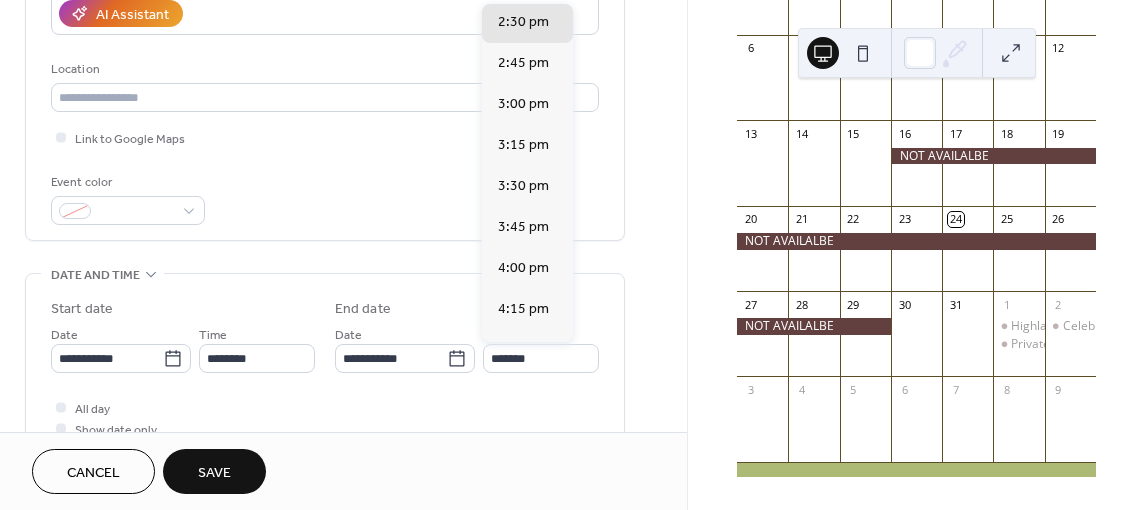 scroll, scrollTop: 296, scrollLeft: 0, axis: vertical 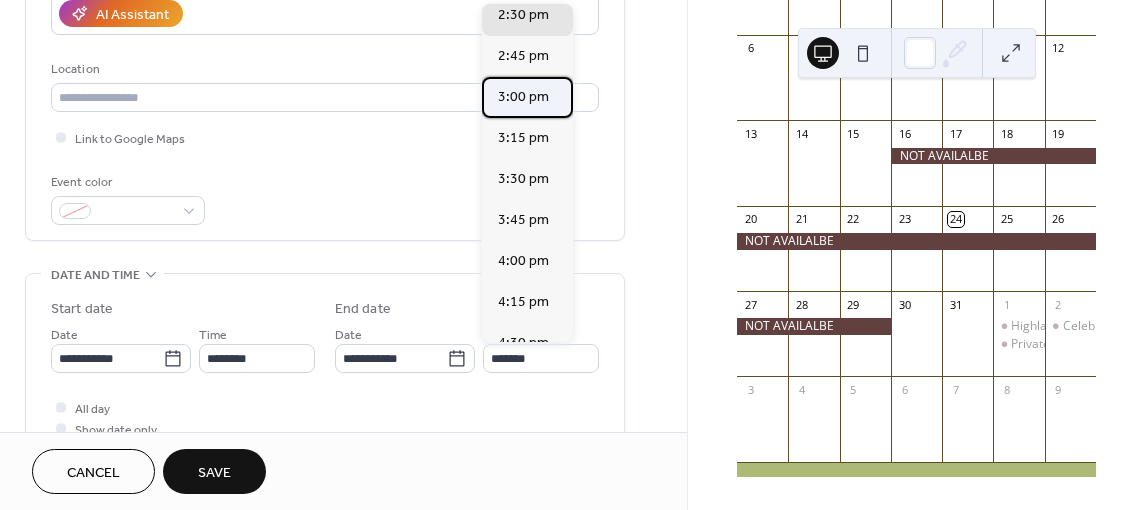 click on "3:00 pm" at bounding box center (523, 97) 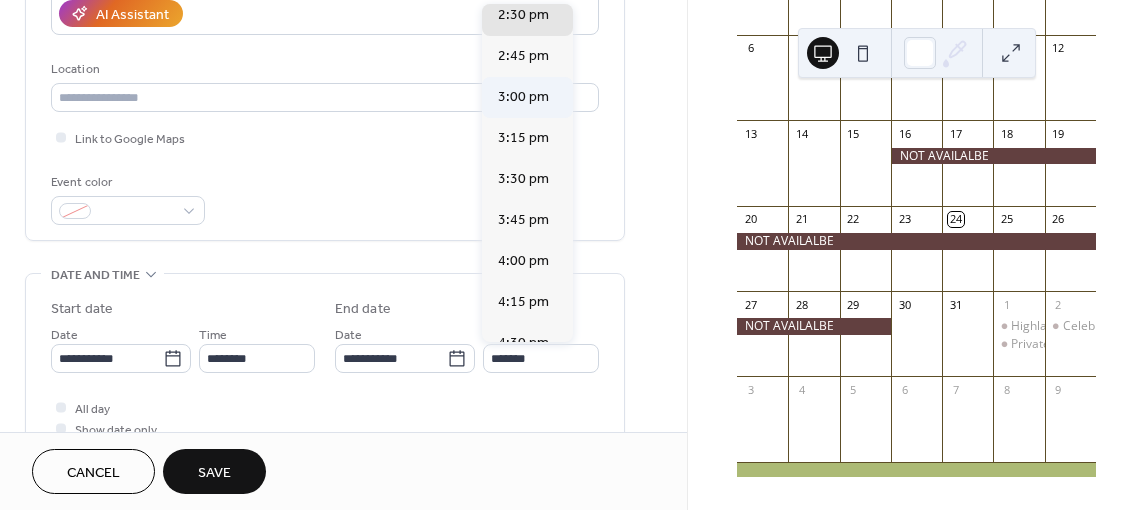 type on "*******" 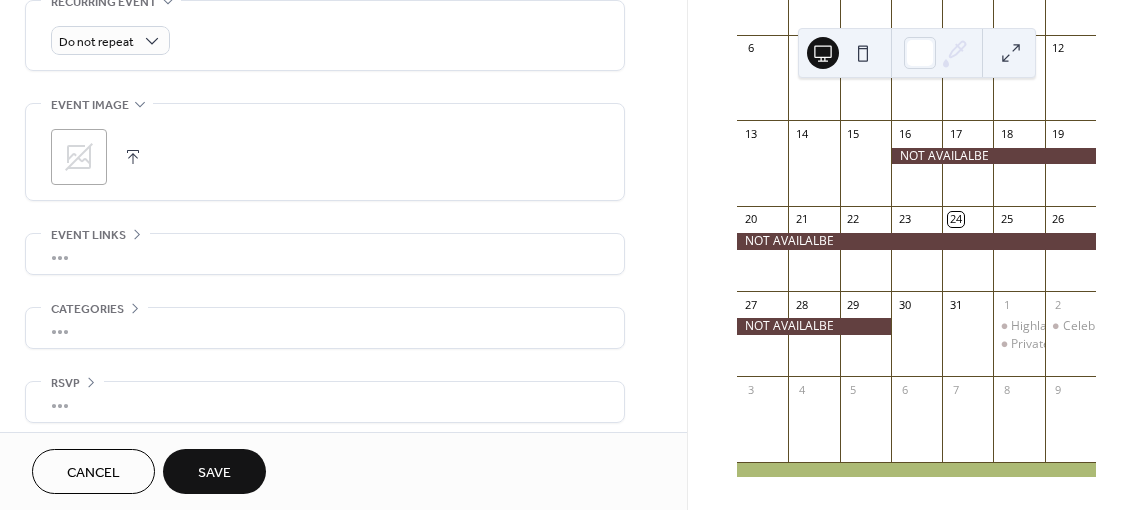 scroll, scrollTop: 891, scrollLeft: 0, axis: vertical 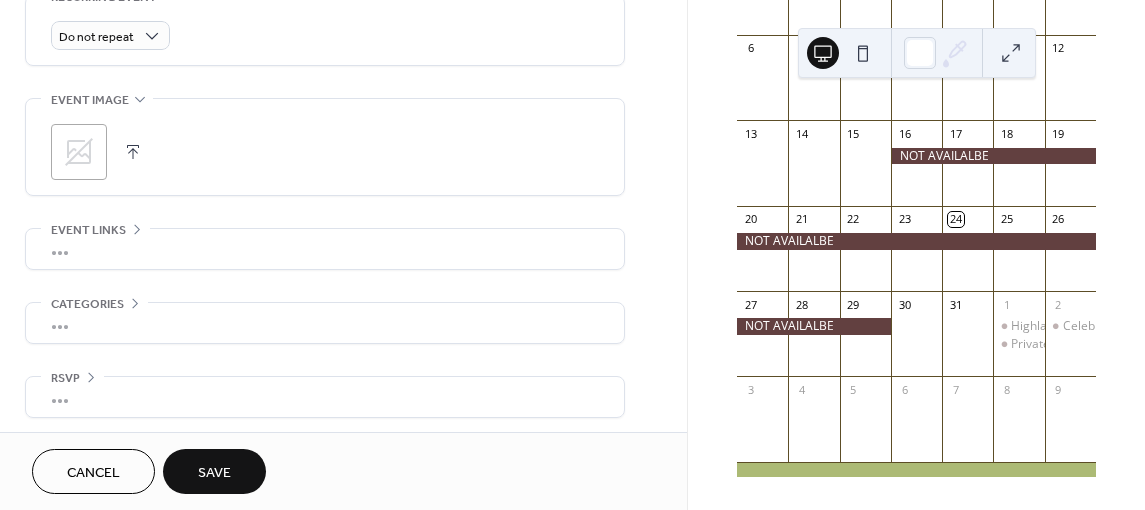 click on "Save" at bounding box center [214, 471] 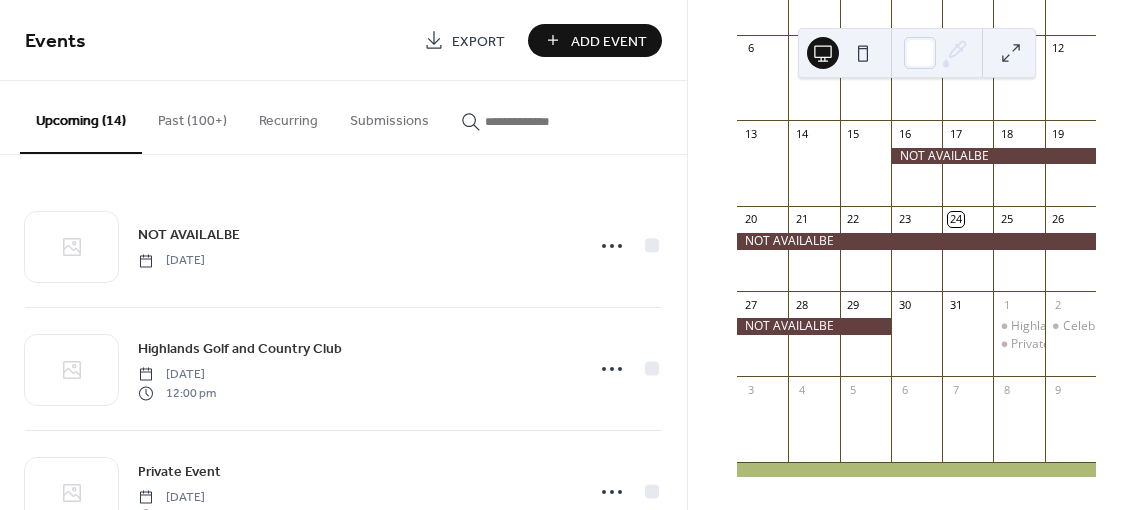 scroll, scrollTop: 310, scrollLeft: 0, axis: vertical 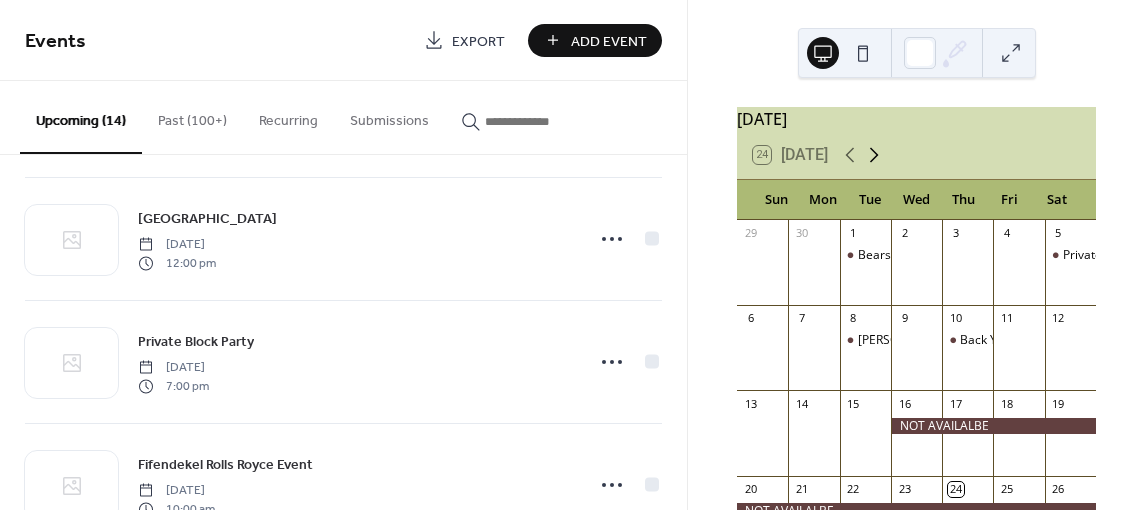 click 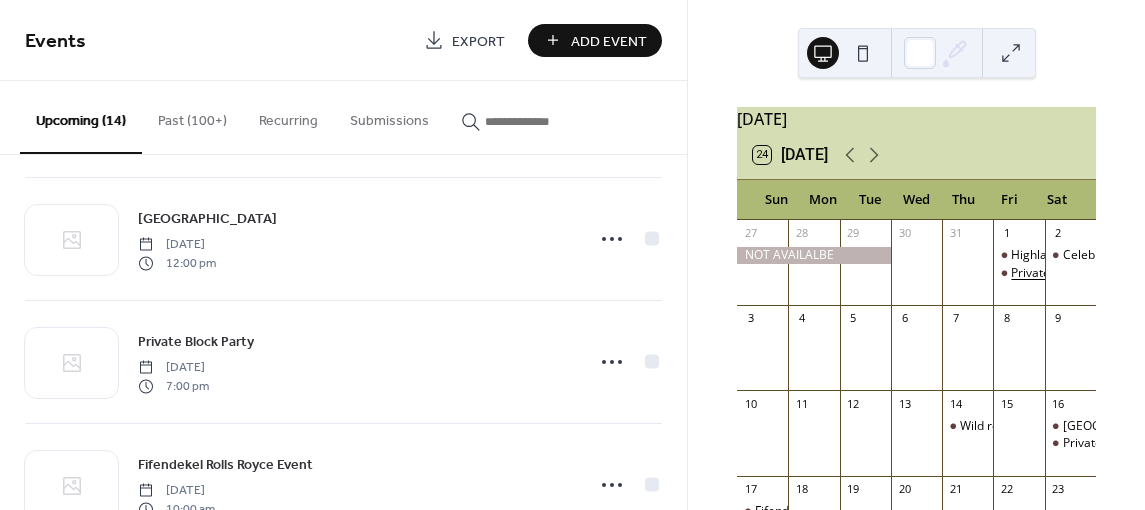 click on "Private Event" at bounding box center [1047, 273] 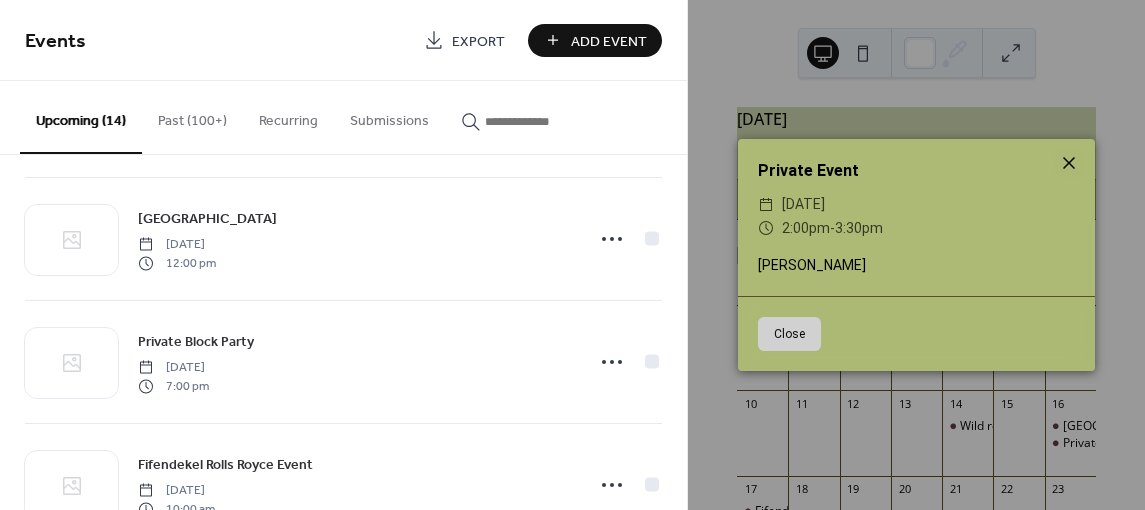 click 